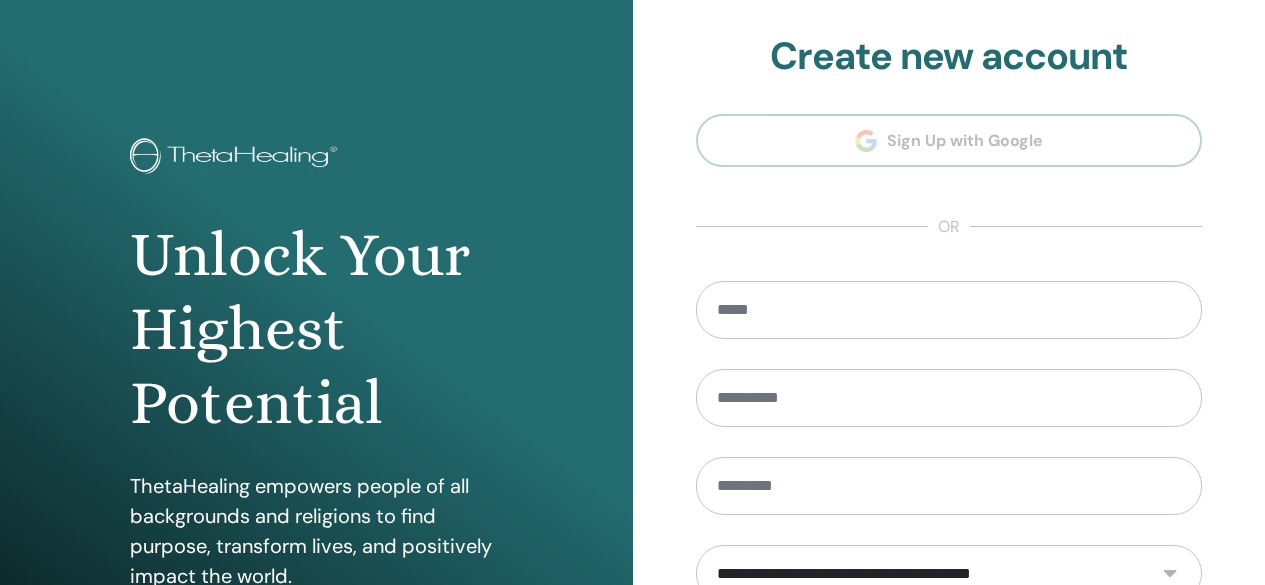 scroll, scrollTop: 0, scrollLeft: 0, axis: both 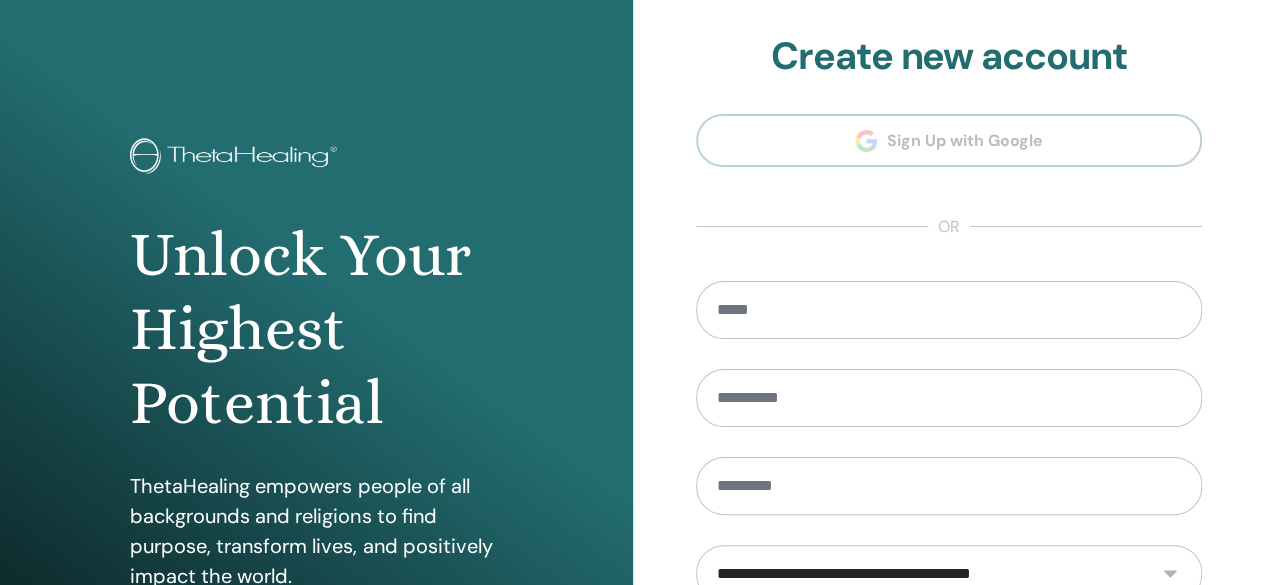 click on "**********" at bounding box center (949, 452) 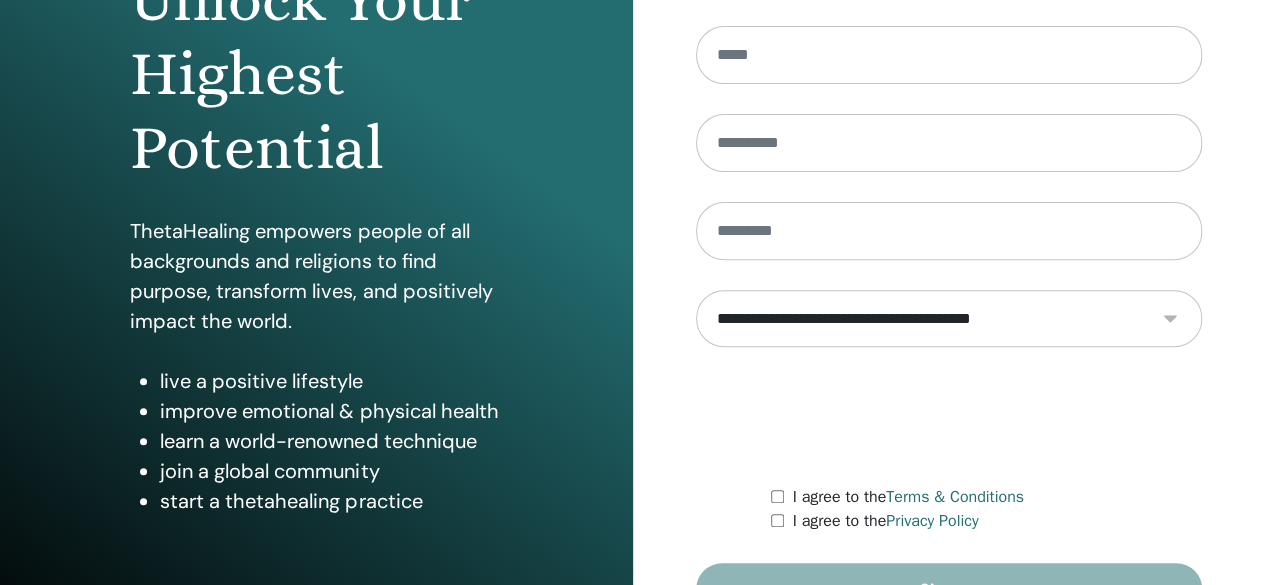 scroll, scrollTop: 256, scrollLeft: 0, axis: vertical 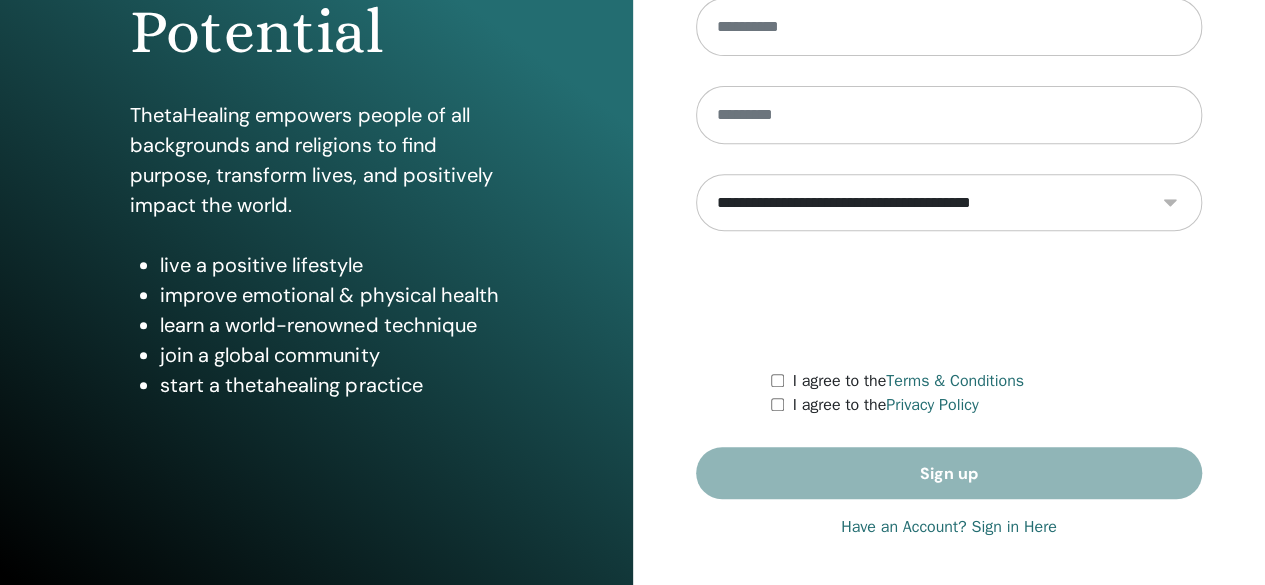 click on "**********" at bounding box center (949, 202) 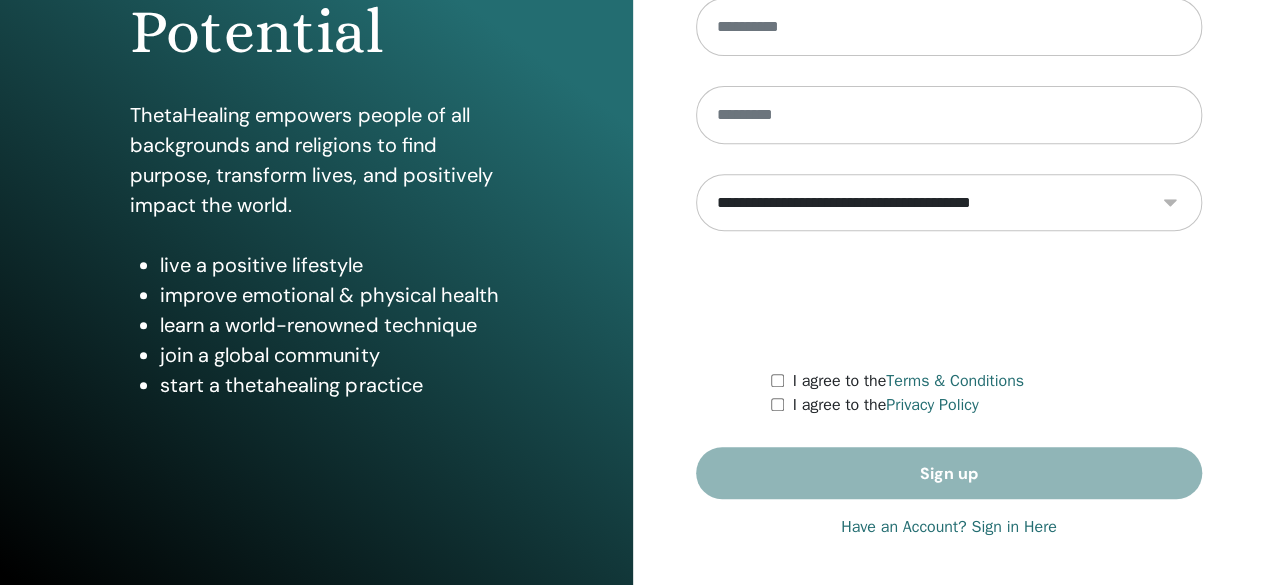select on "***" 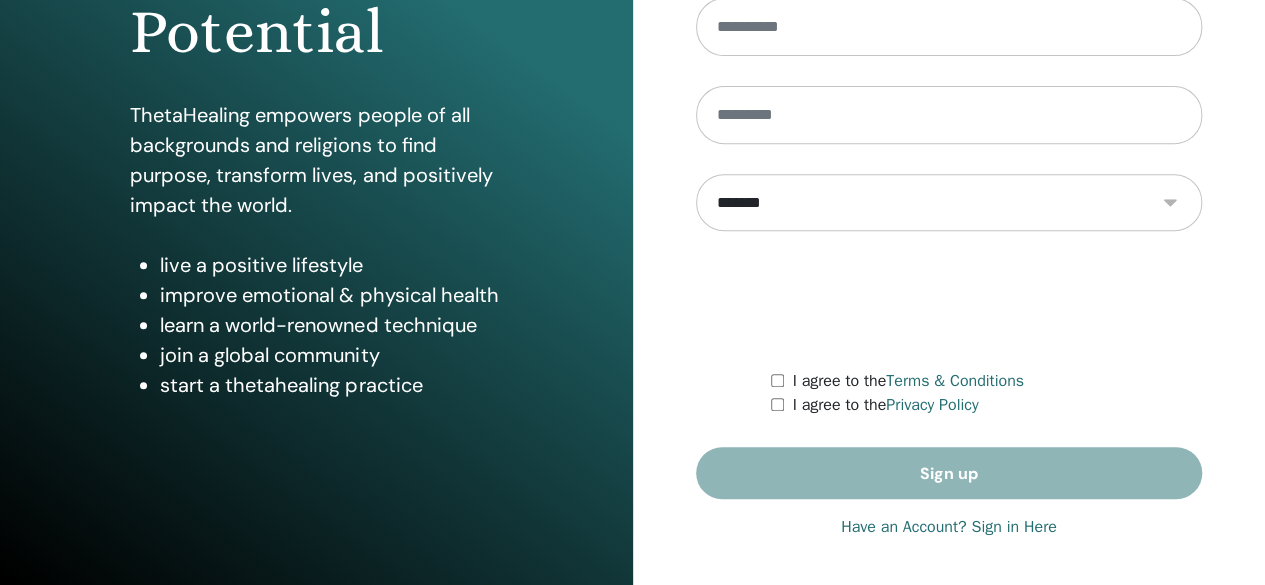 click on "**********" at bounding box center (949, 202) 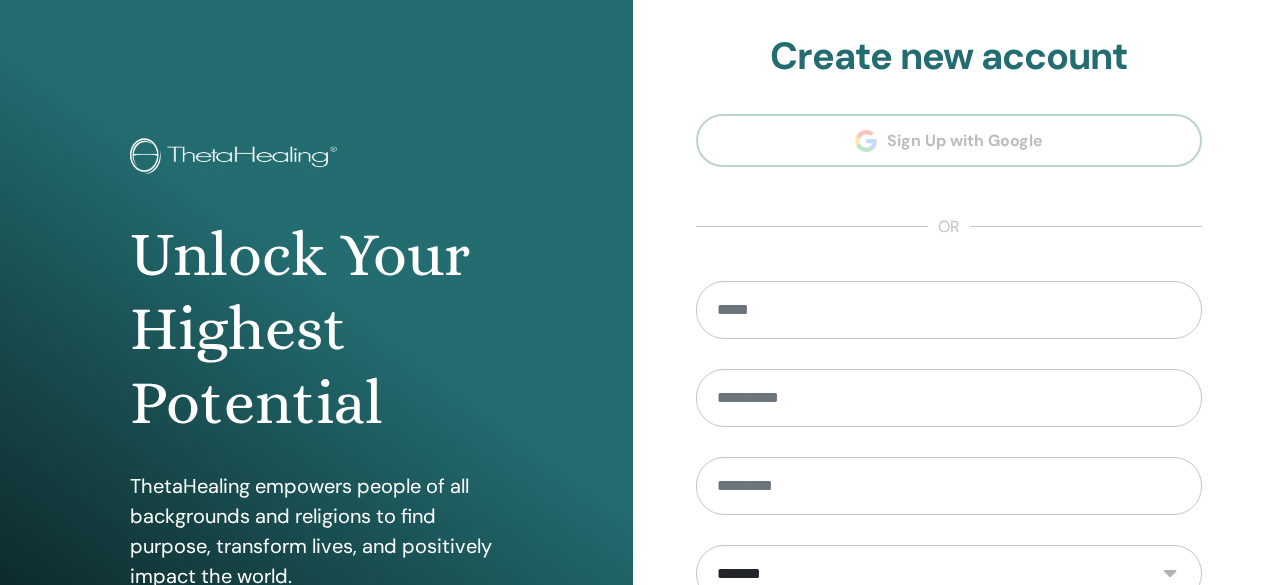 scroll, scrollTop: 0, scrollLeft: 0, axis: both 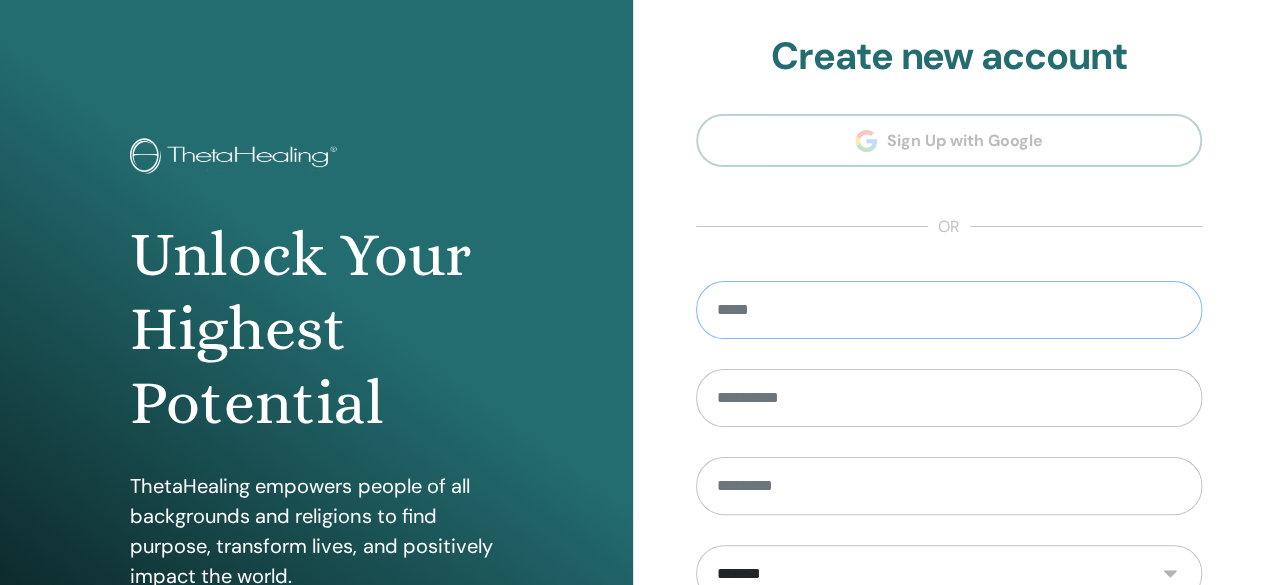 click at bounding box center (949, 310) 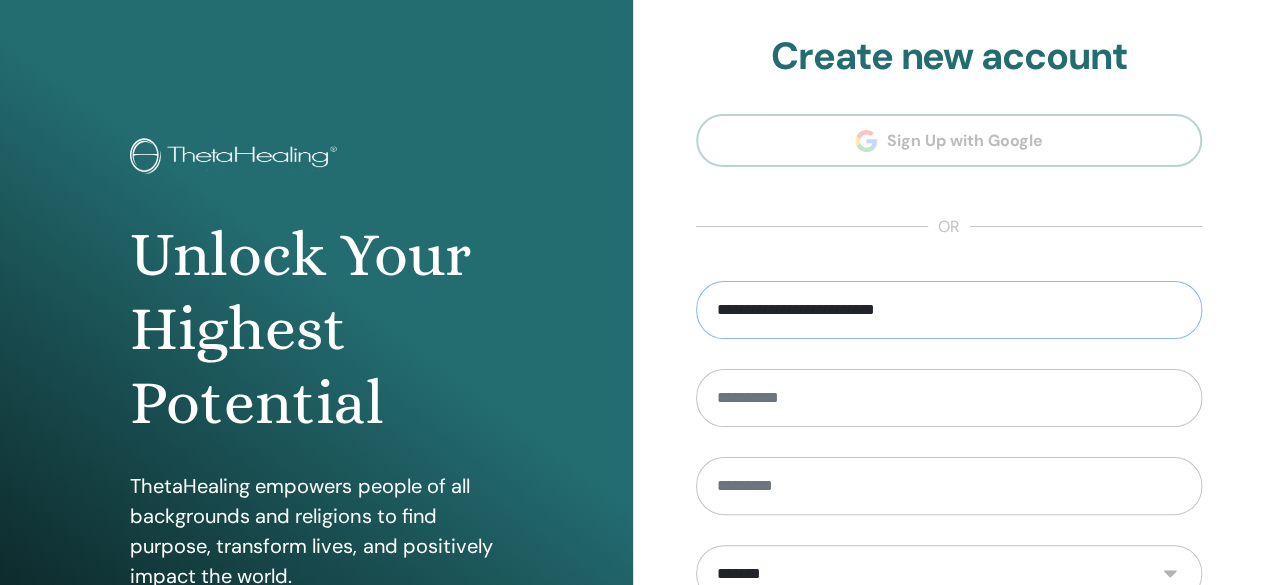 type on "**********" 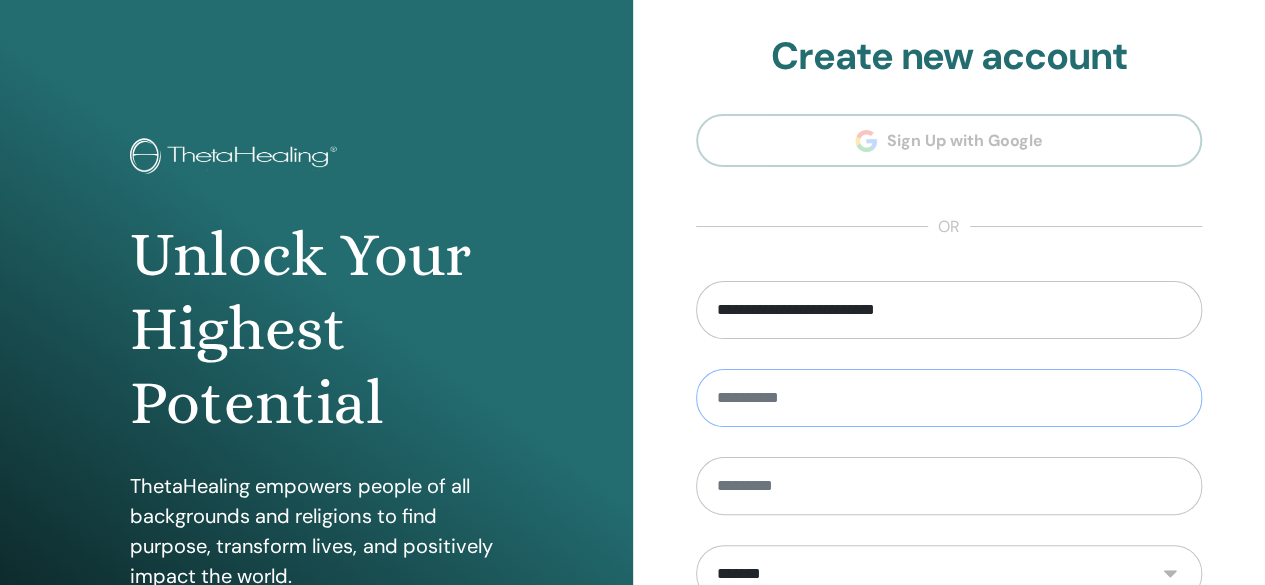click at bounding box center [949, 398] 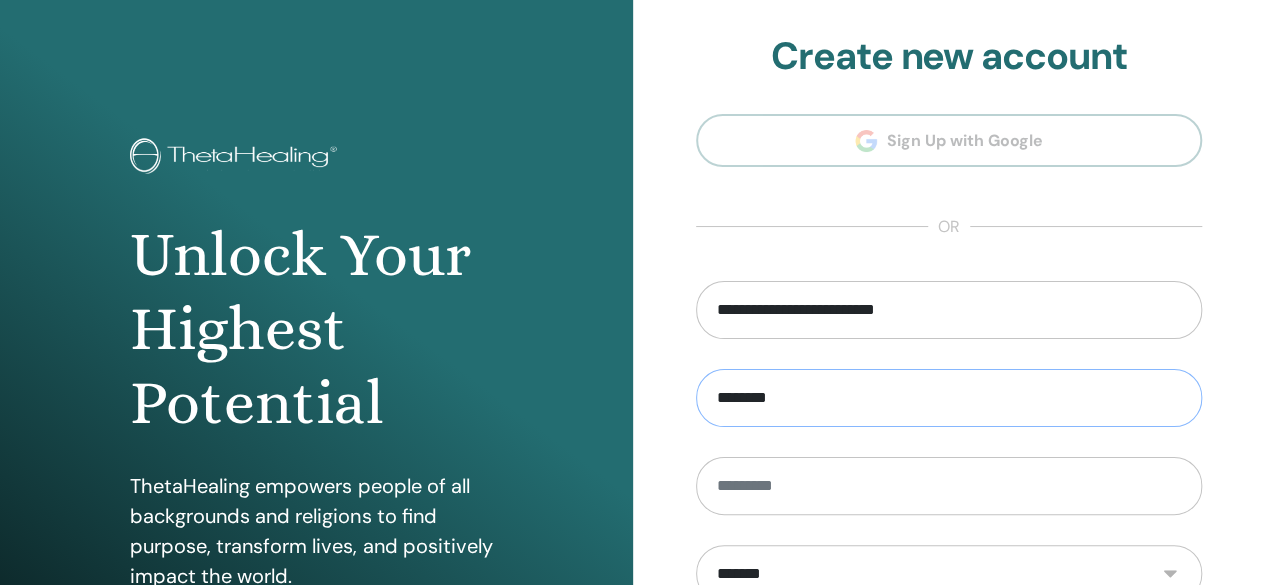 type on "********" 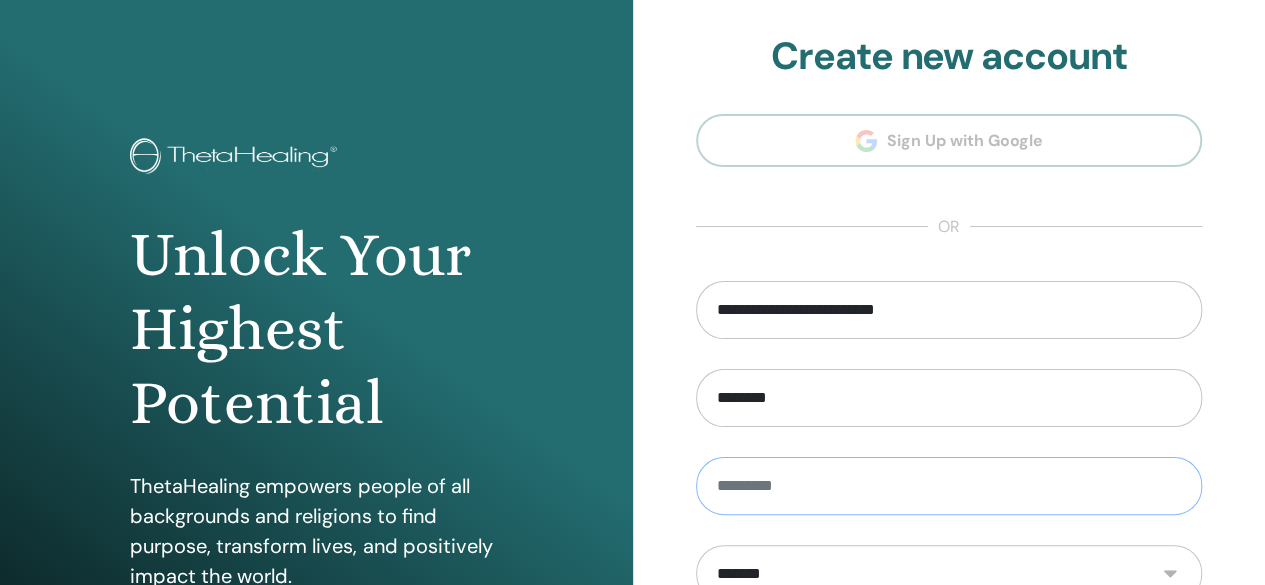 click at bounding box center (949, 486) 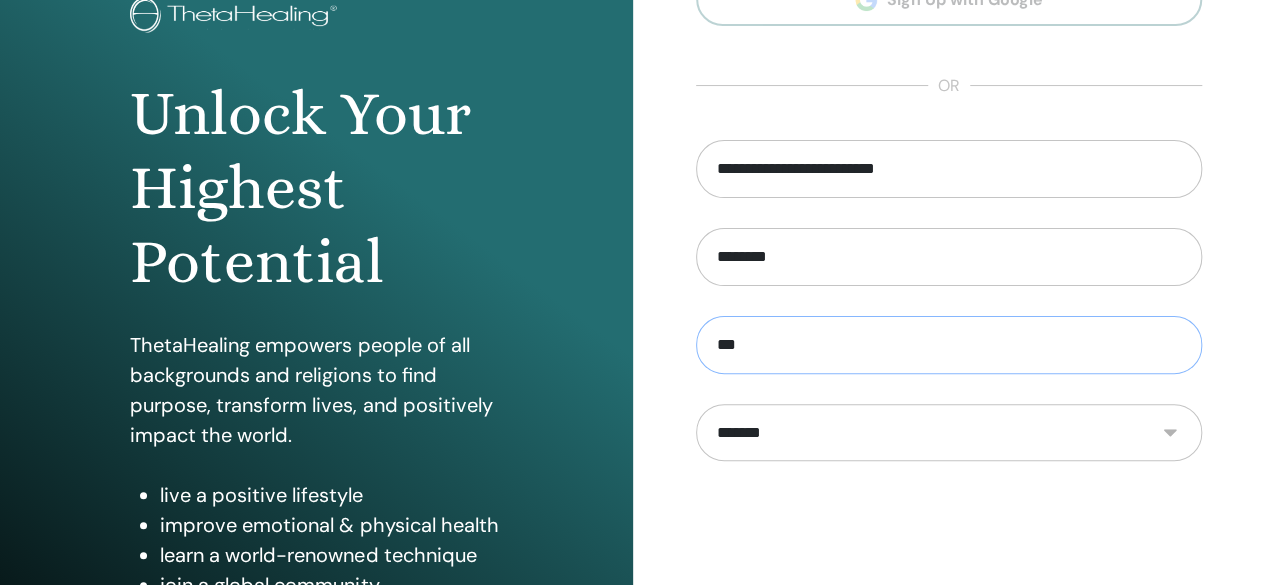 scroll, scrollTop: 142, scrollLeft: 0, axis: vertical 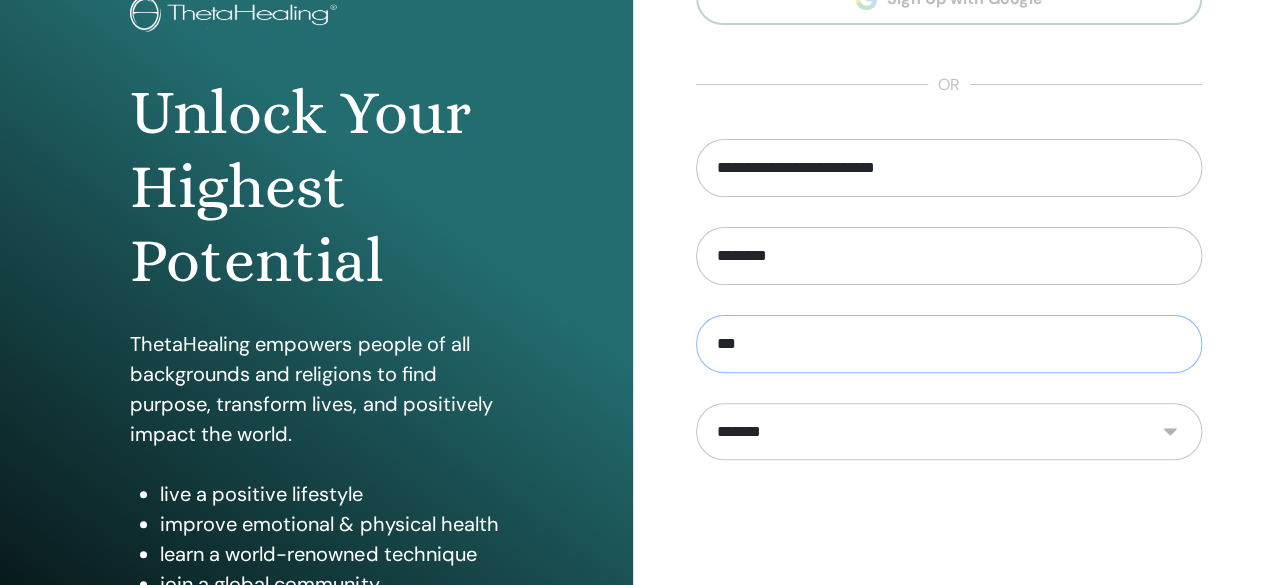 type on "***" 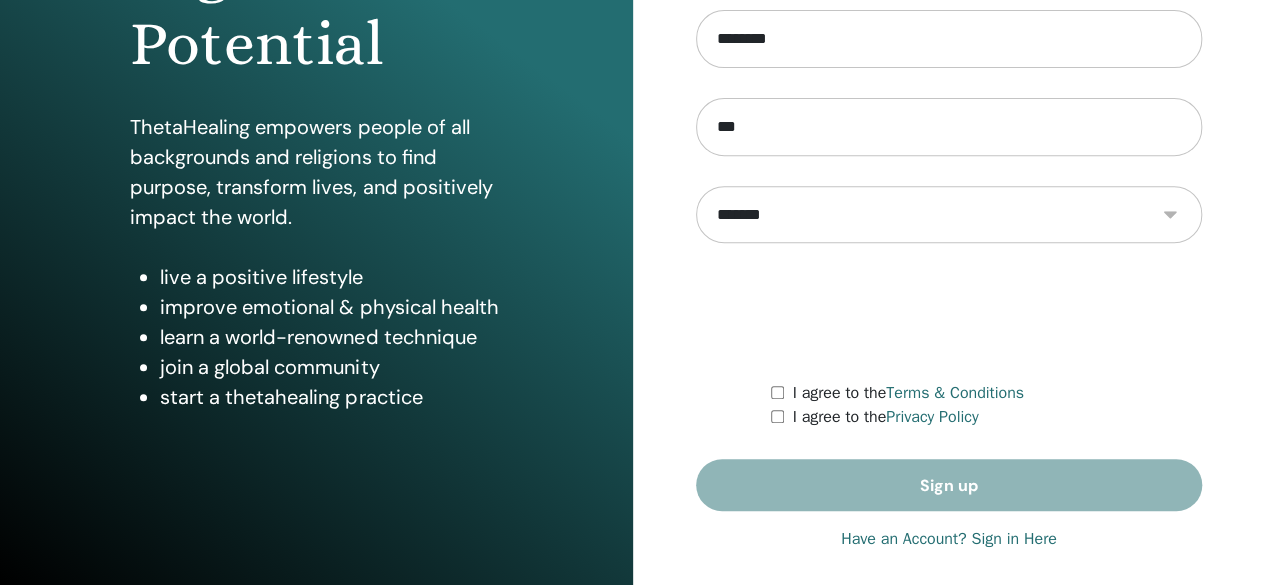 scroll, scrollTop: 360, scrollLeft: 0, axis: vertical 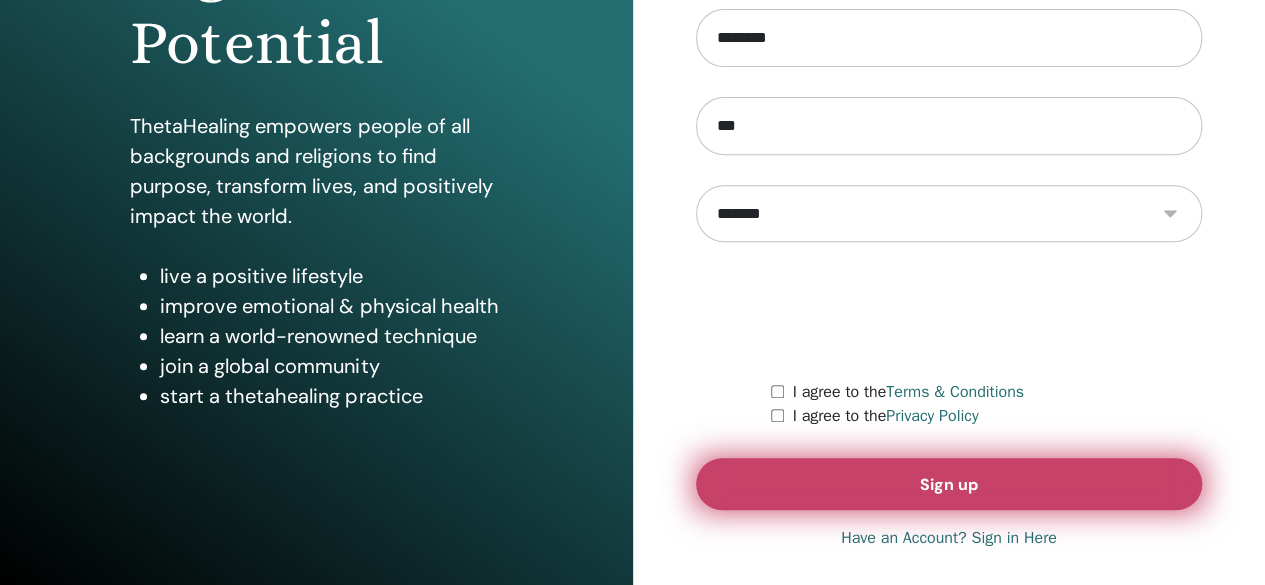 click on "Sign up" at bounding box center (949, 484) 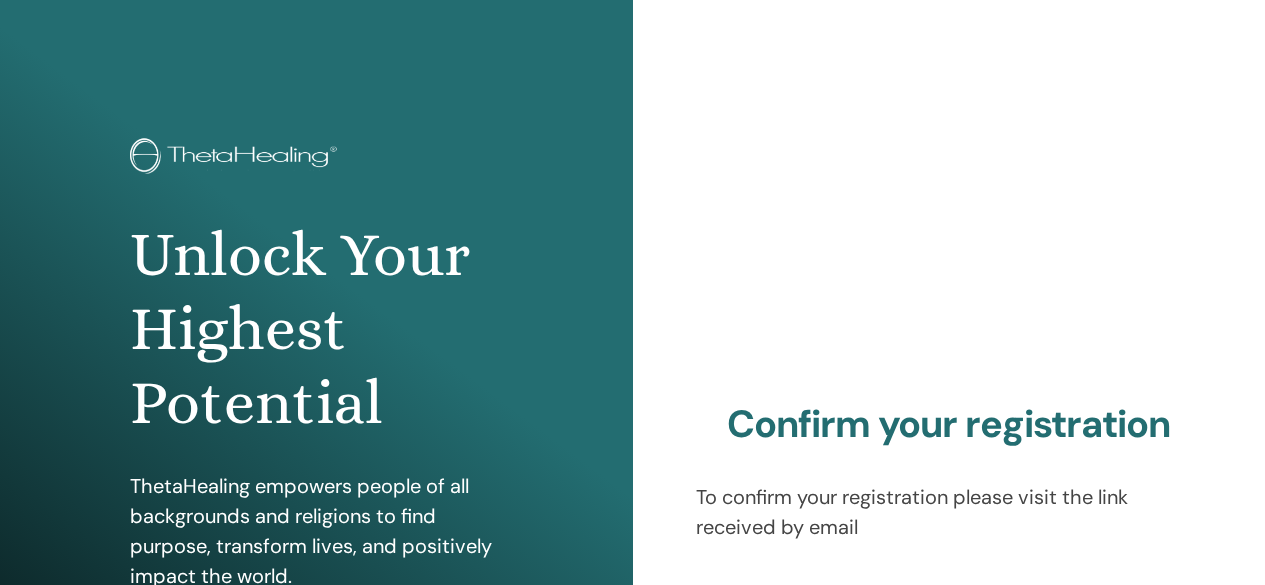 scroll, scrollTop: 0, scrollLeft: 0, axis: both 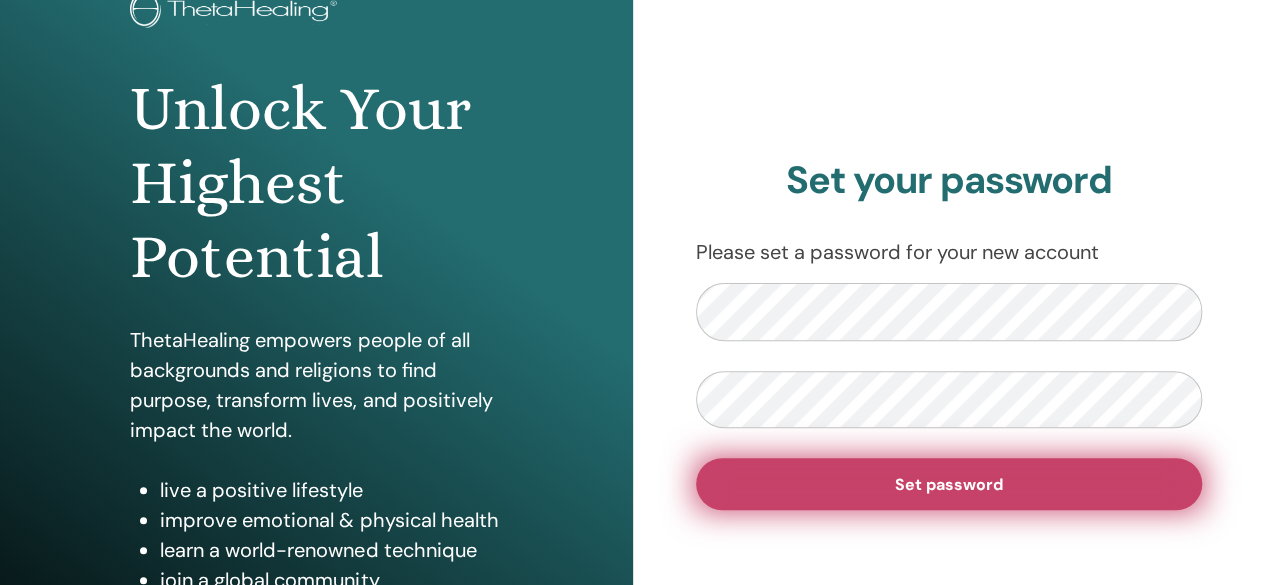 click on "Set password" at bounding box center (949, 484) 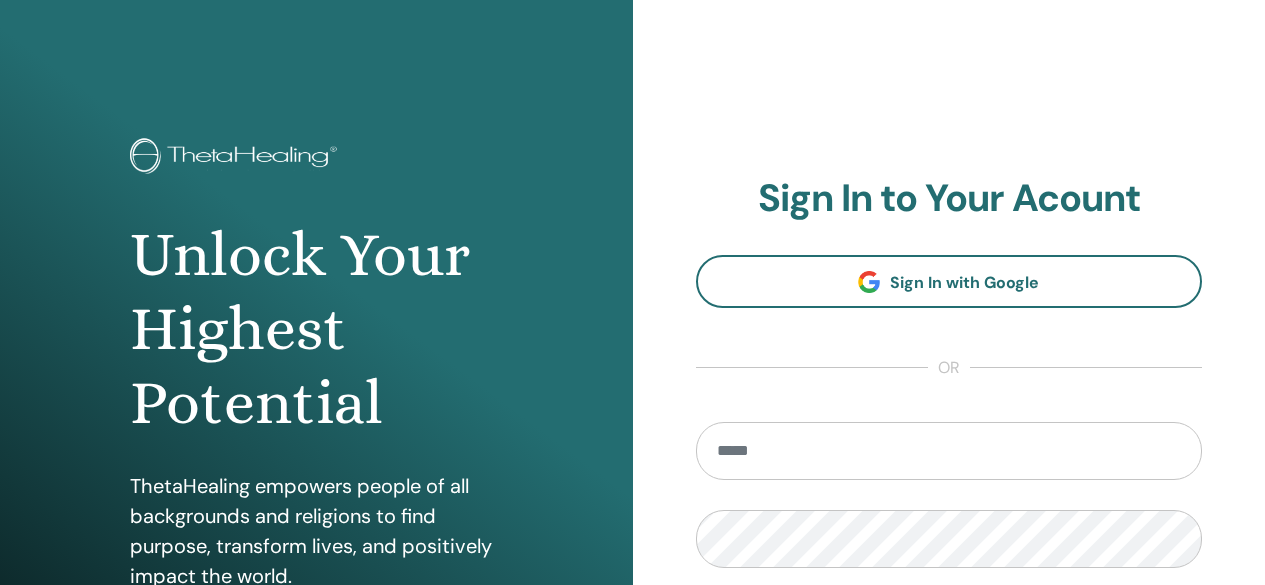 scroll, scrollTop: 0, scrollLeft: 0, axis: both 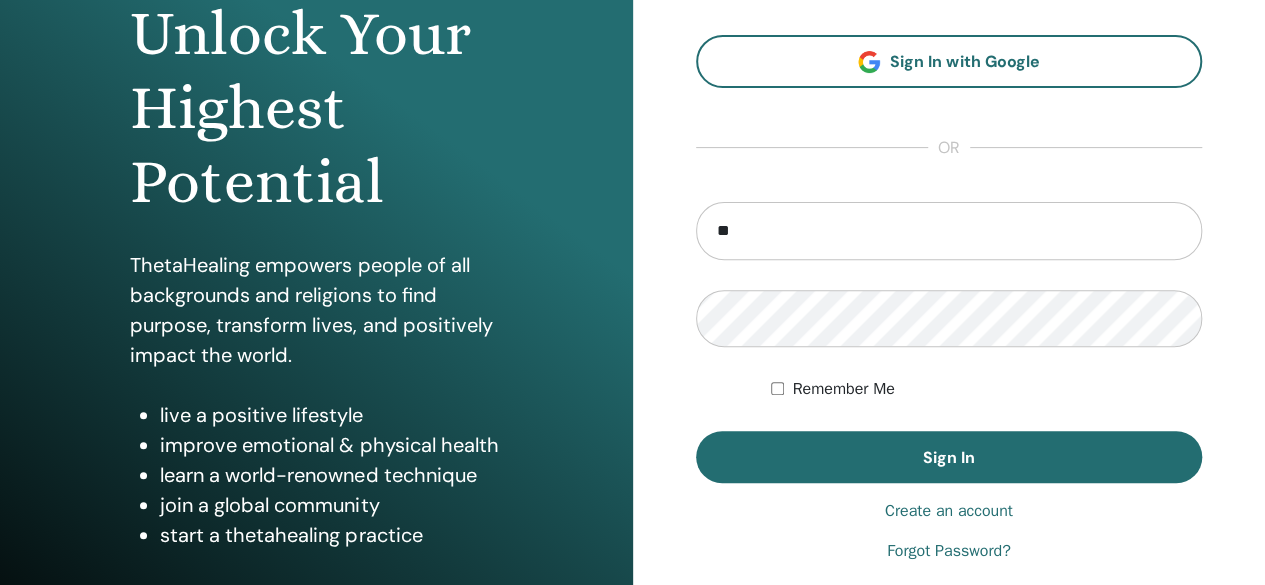 type on "*" 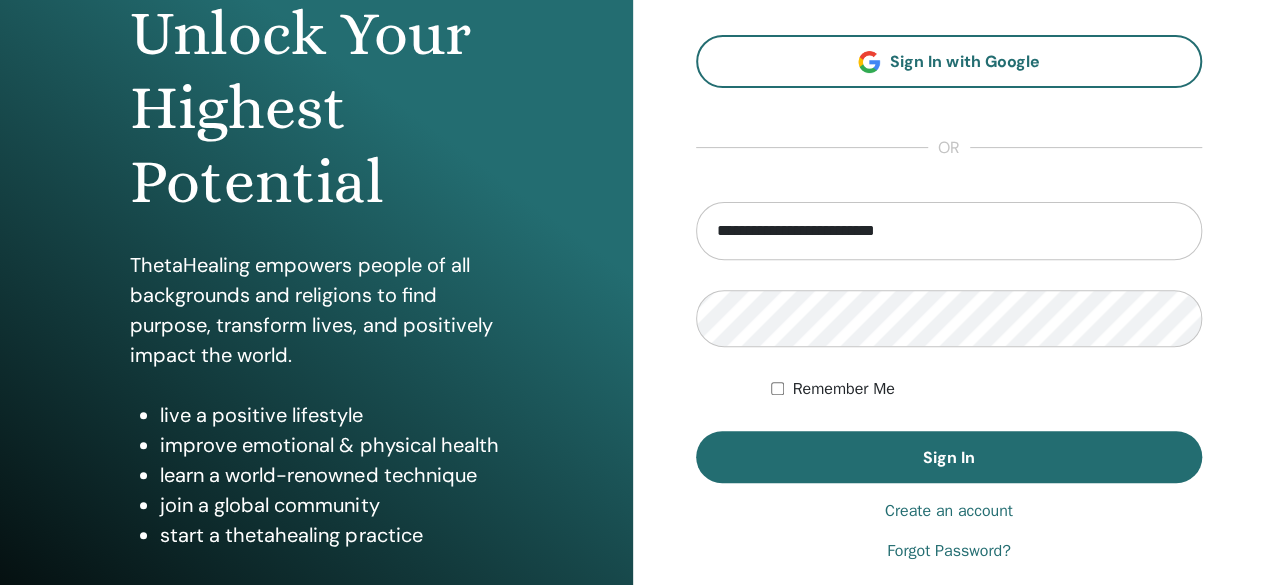 type on "**********" 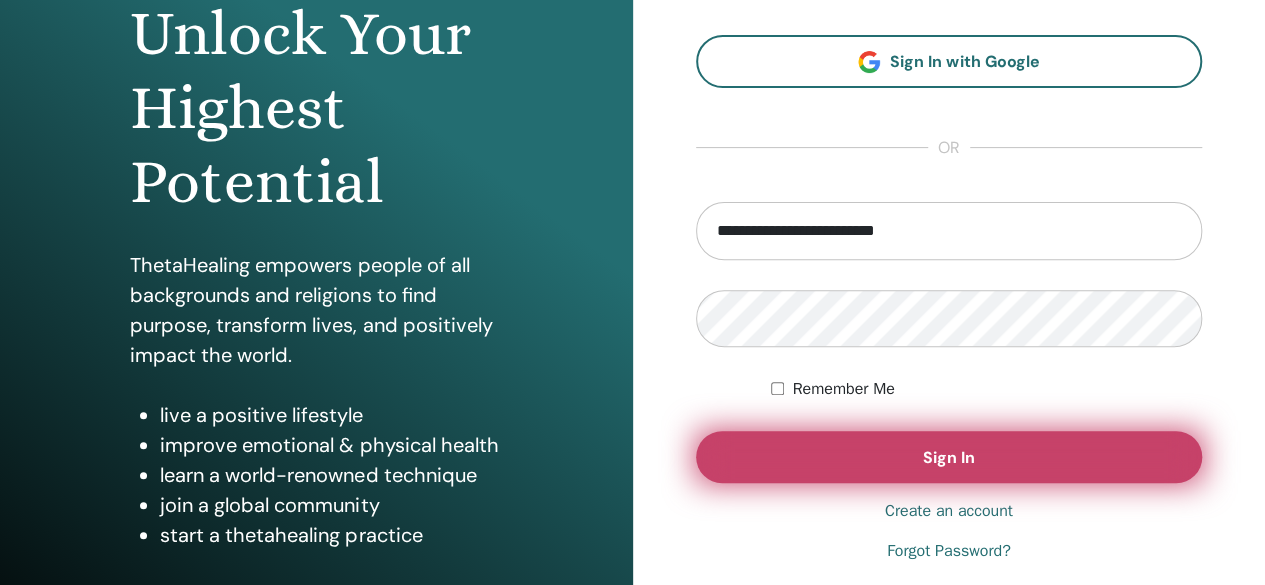 click on "Sign In" at bounding box center [949, 457] 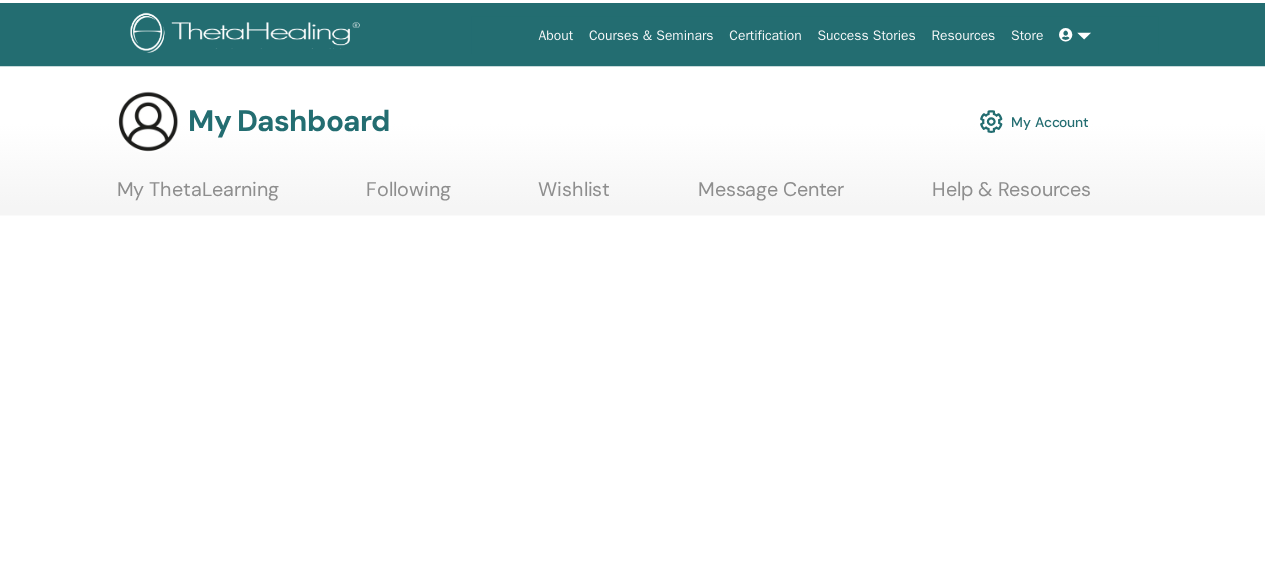 scroll, scrollTop: 0, scrollLeft: 0, axis: both 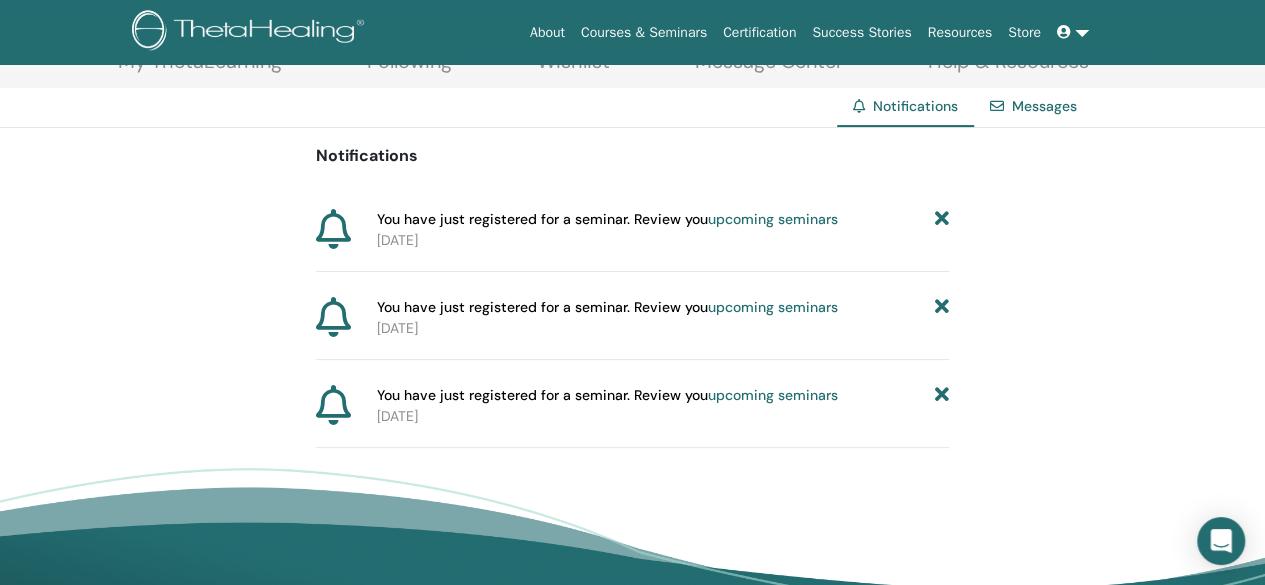 click on "upcoming seminars" at bounding box center (773, 219) 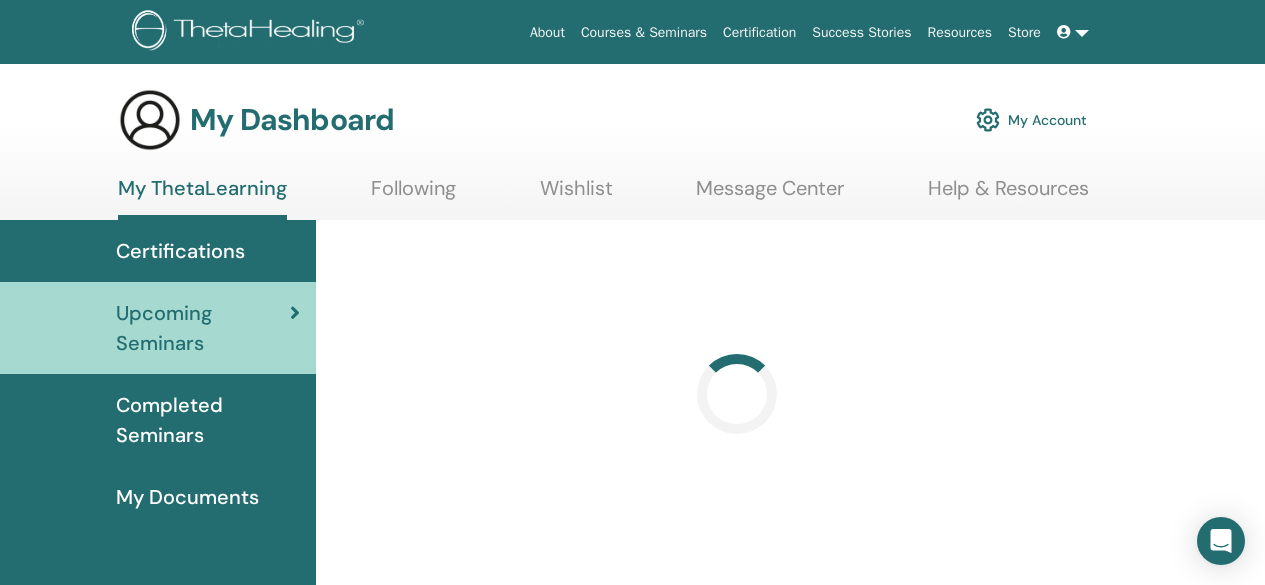 scroll, scrollTop: 0, scrollLeft: 0, axis: both 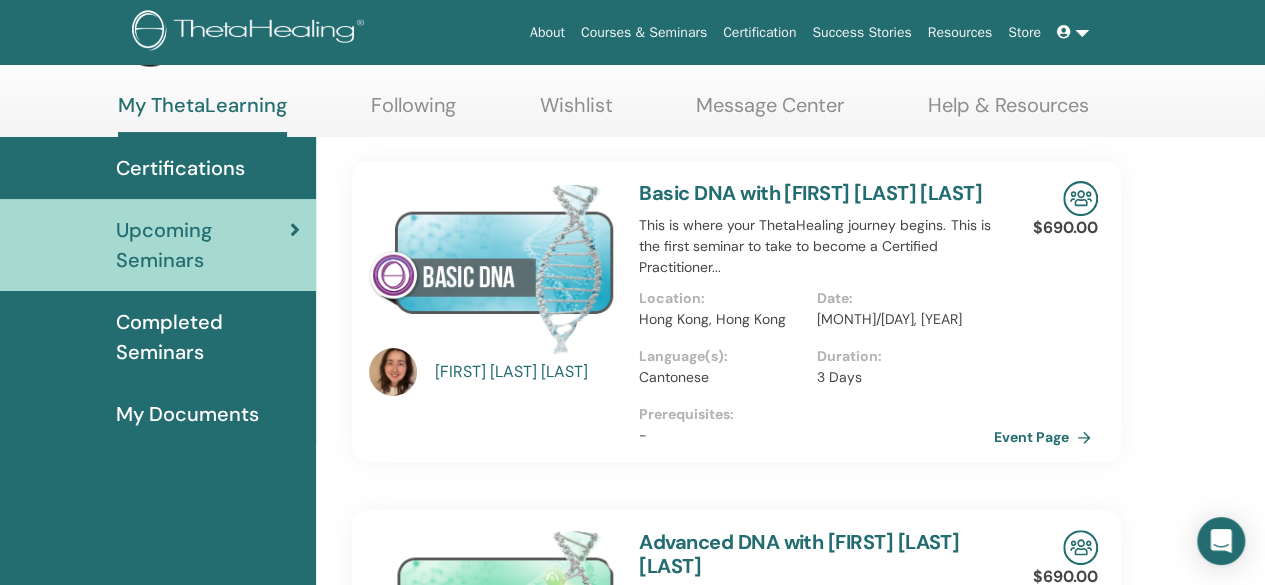 click at bounding box center [1080, 198] 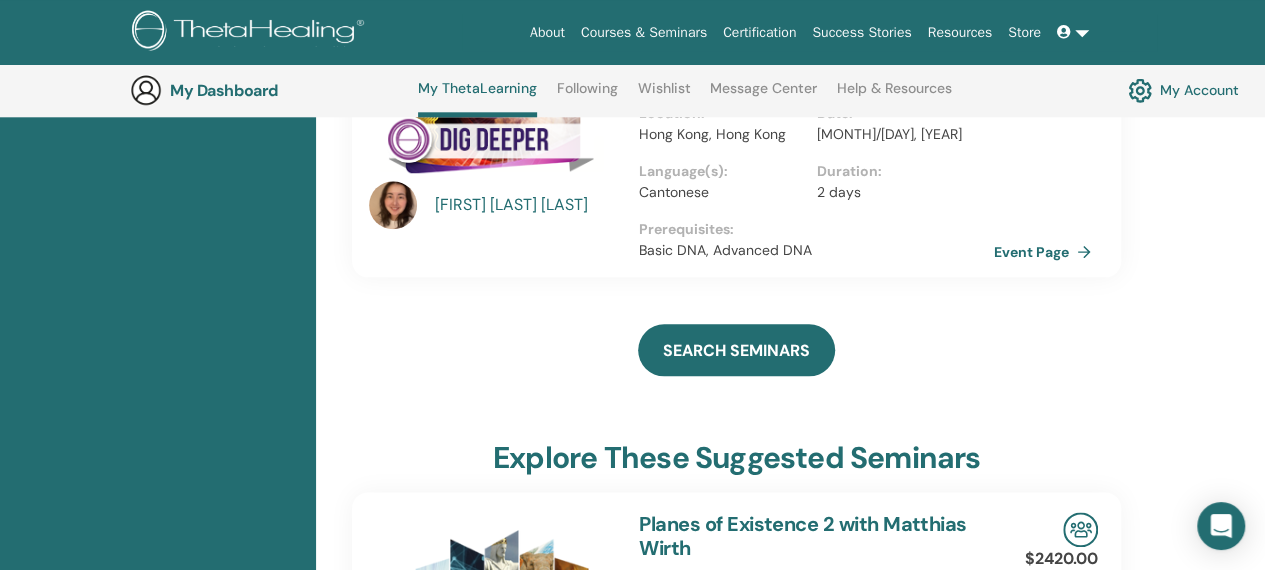 scroll, scrollTop: 1052, scrollLeft: 0, axis: vertical 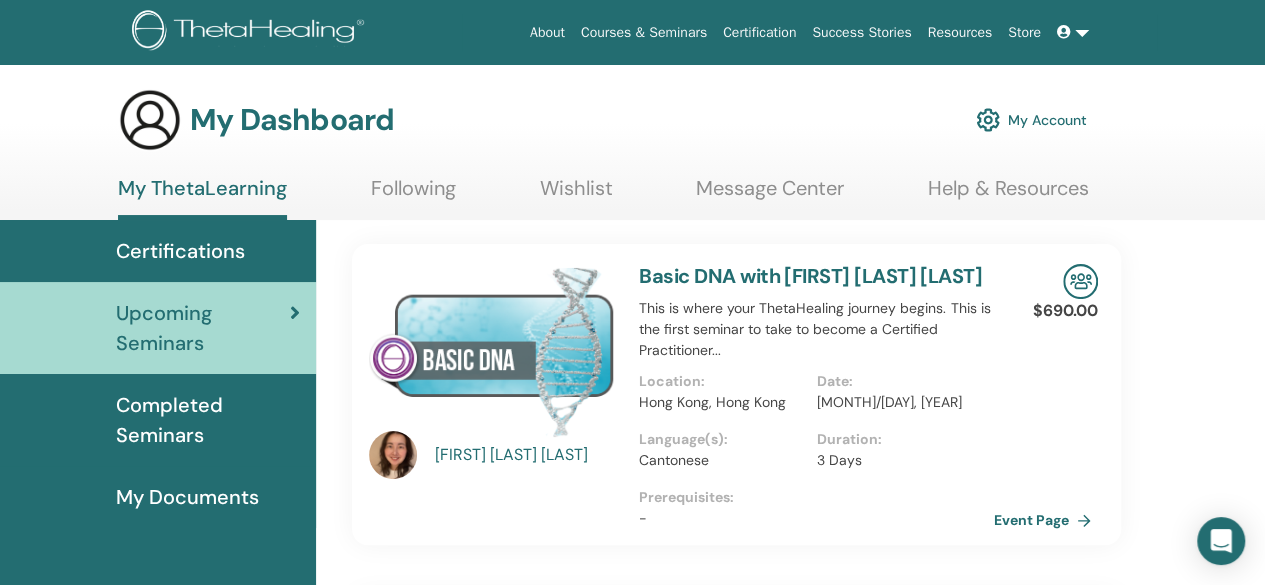 click on "Following" at bounding box center [413, 195] 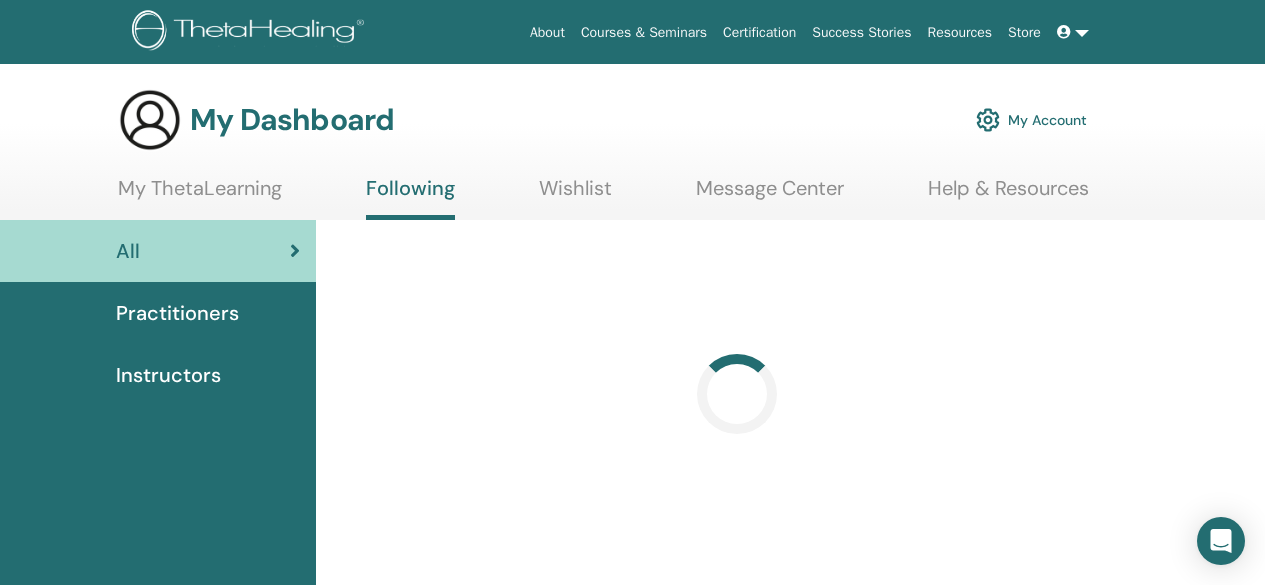 scroll, scrollTop: 0, scrollLeft: 0, axis: both 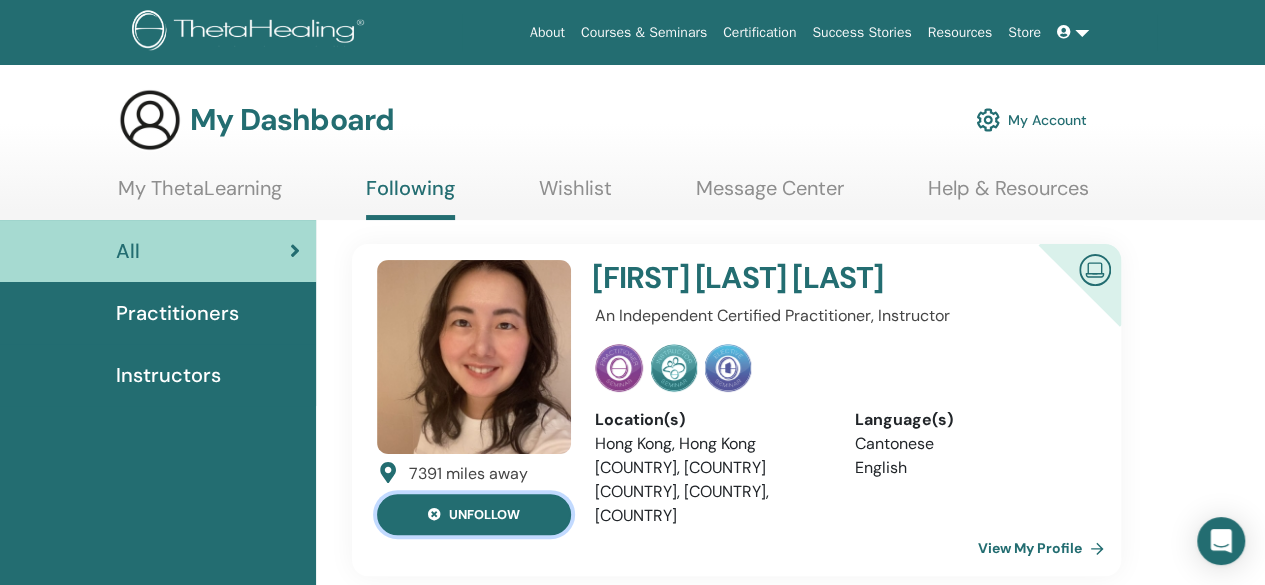click at bounding box center (434, 515) 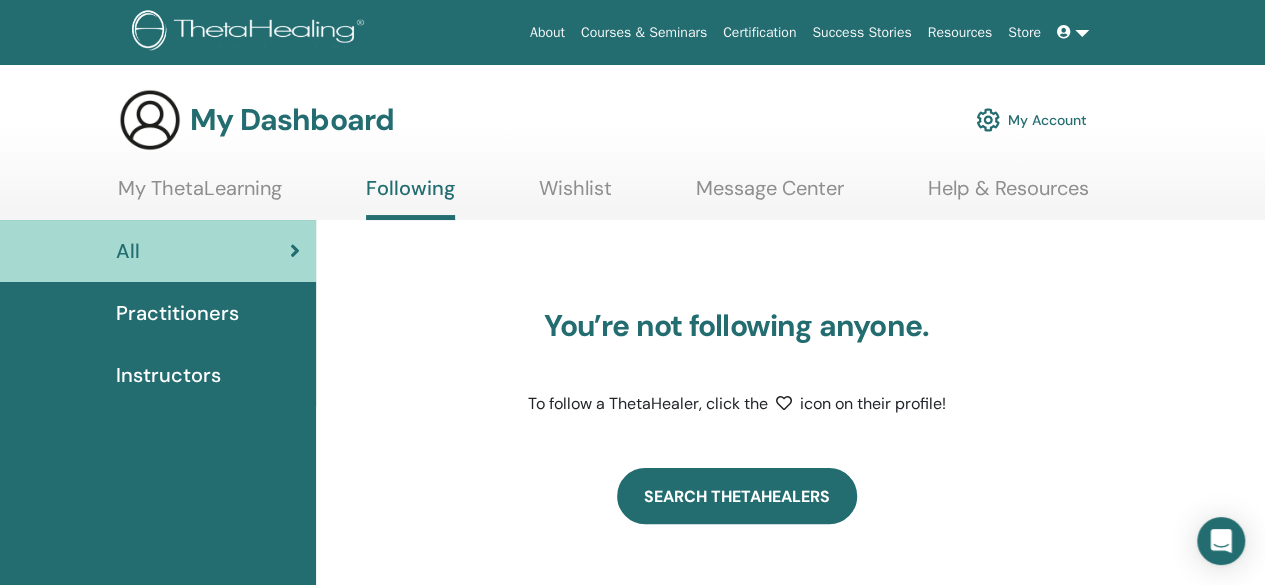 click on "Search ThetaHealers" at bounding box center [737, 496] 